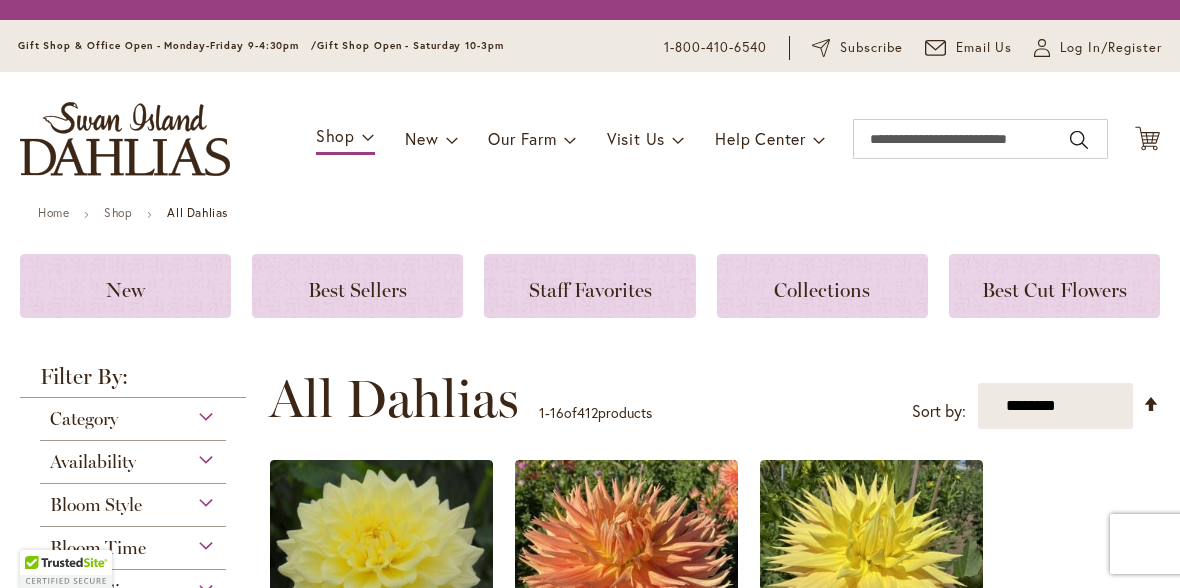 scroll, scrollTop: 0, scrollLeft: 0, axis: both 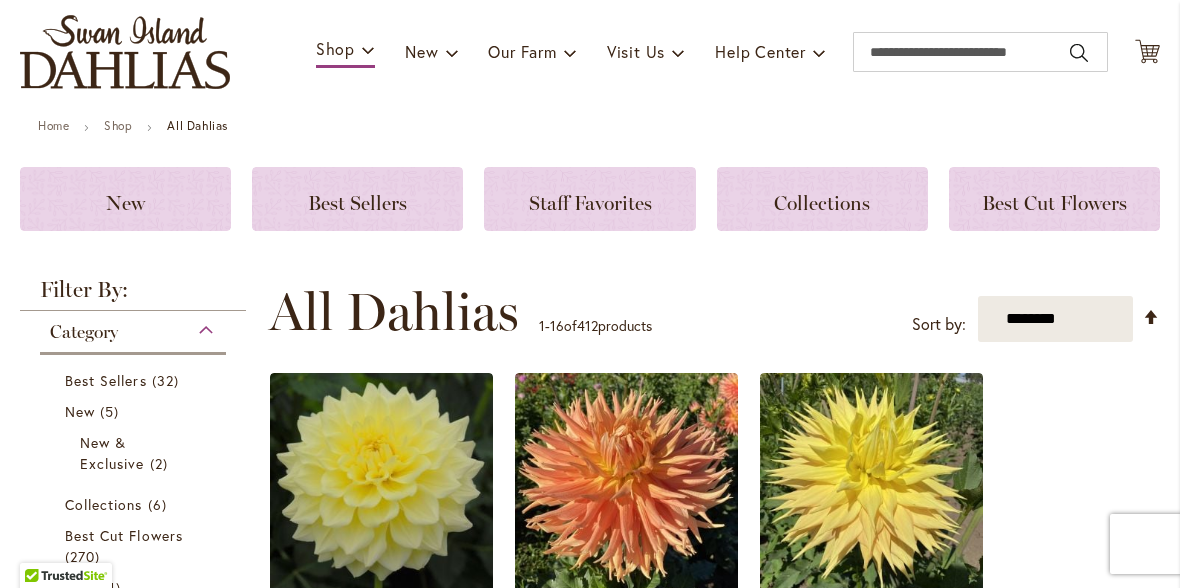 click on "Best Sellers" 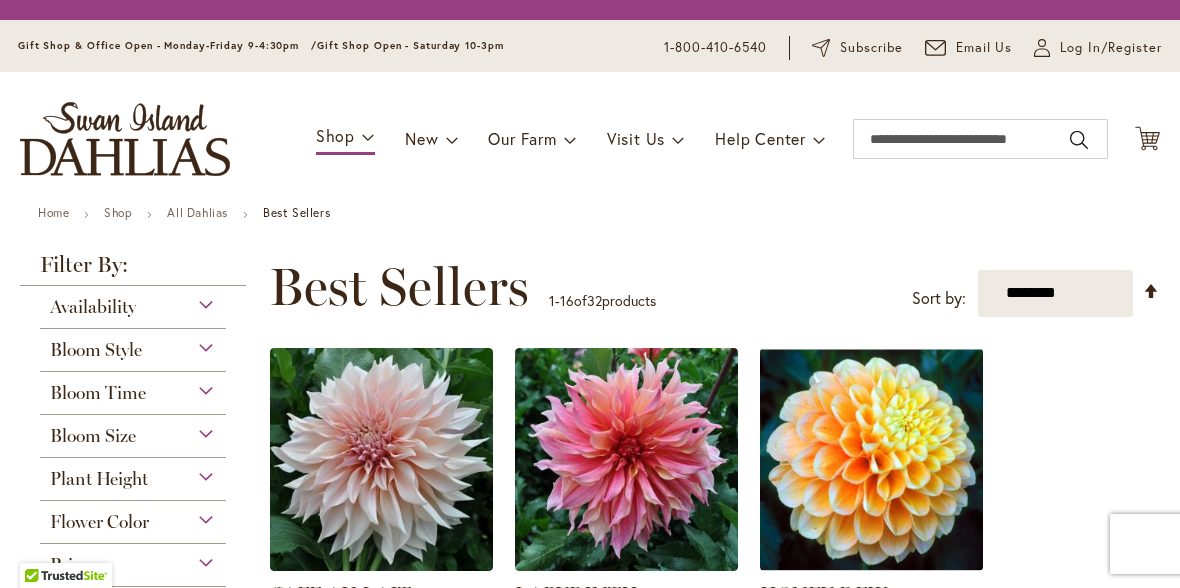 scroll, scrollTop: 0, scrollLeft: 0, axis: both 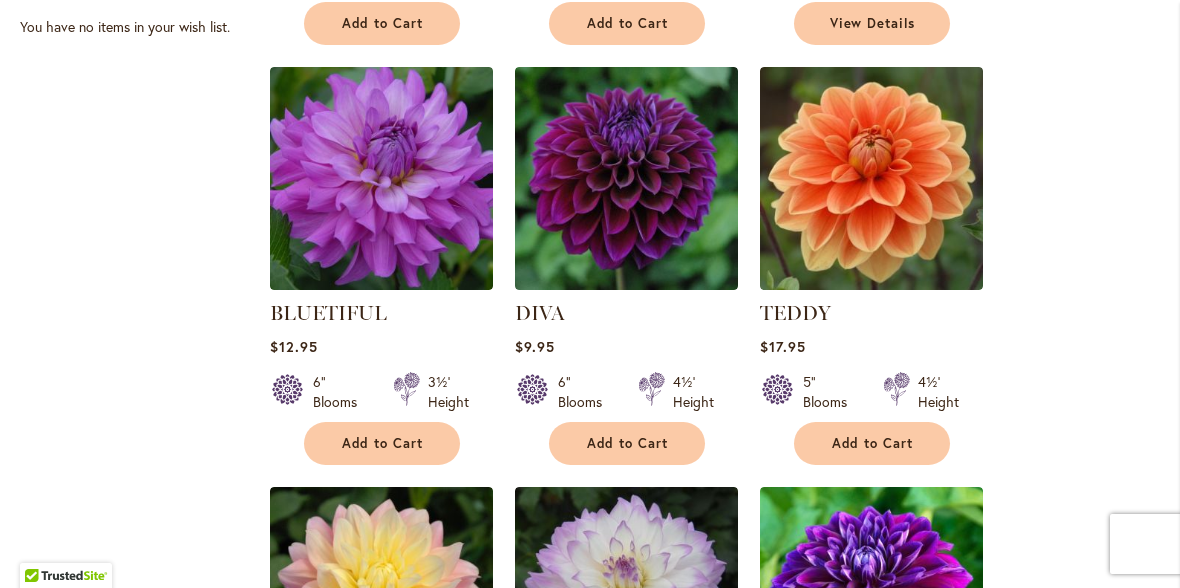 click on "Add to Cart" at bounding box center (628, 443) 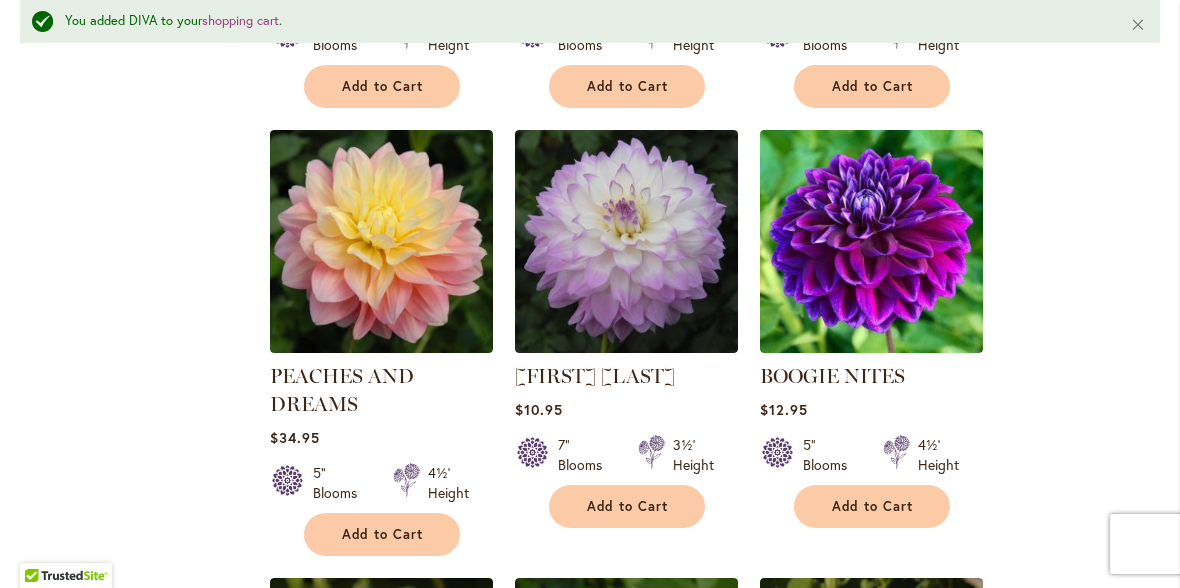 scroll, scrollTop: 1150, scrollLeft: 0, axis: vertical 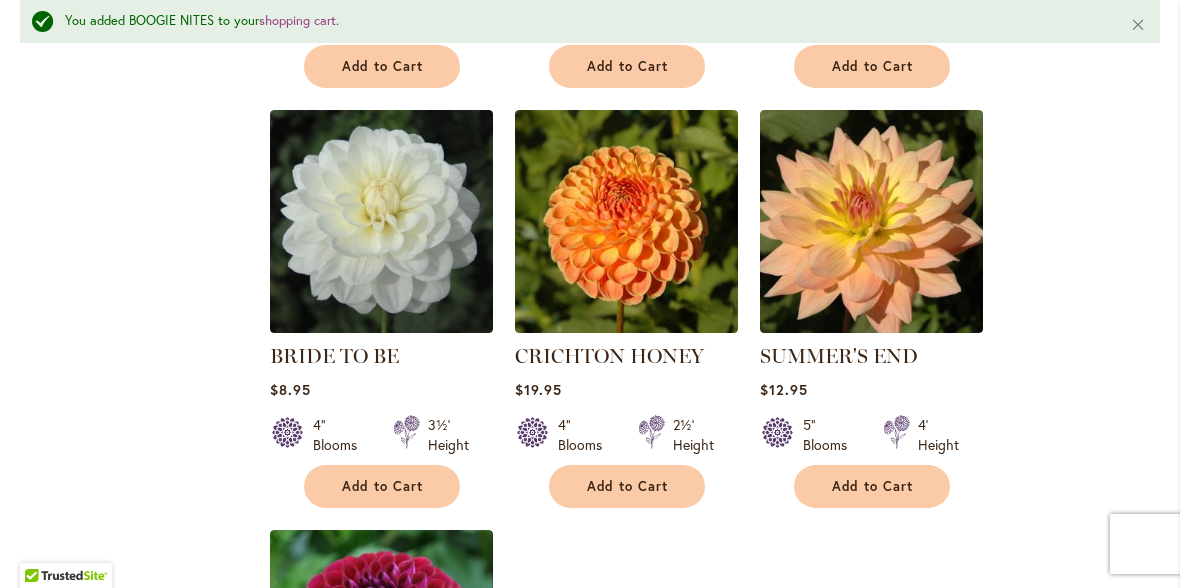 click on "Add to Cart" at bounding box center [873, 486] 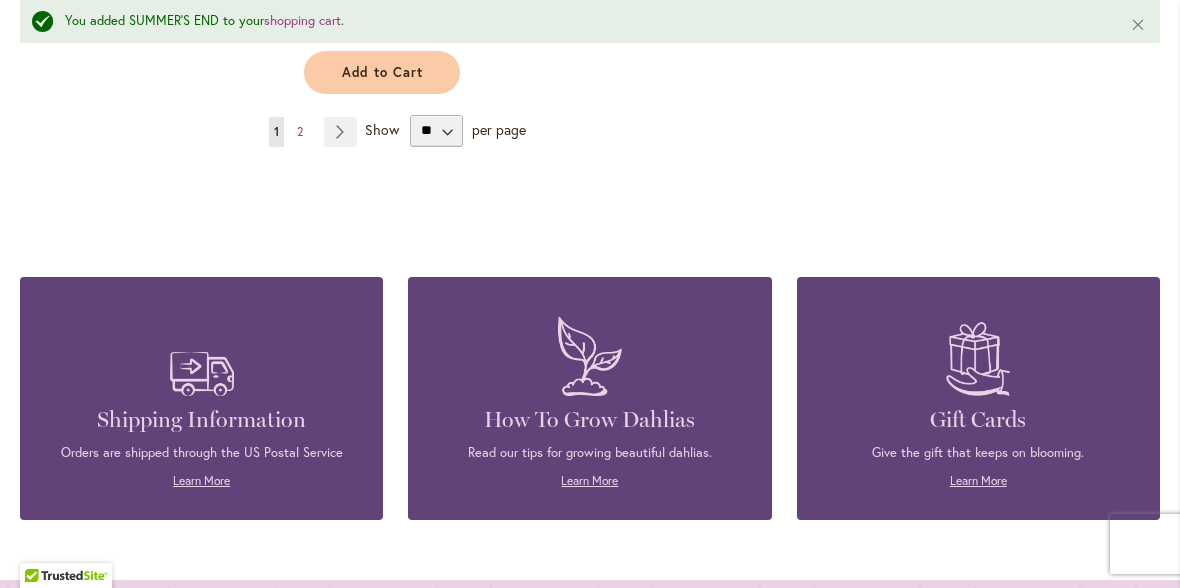 scroll, scrollTop: 2874, scrollLeft: 0, axis: vertical 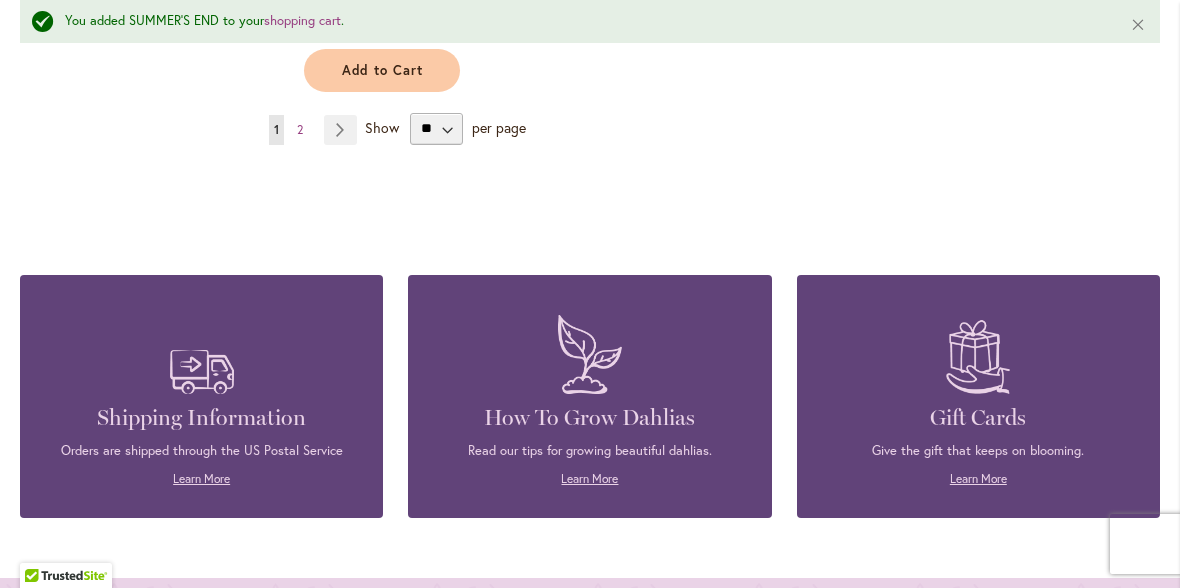 click on "Page
Next" at bounding box center [340, 130] 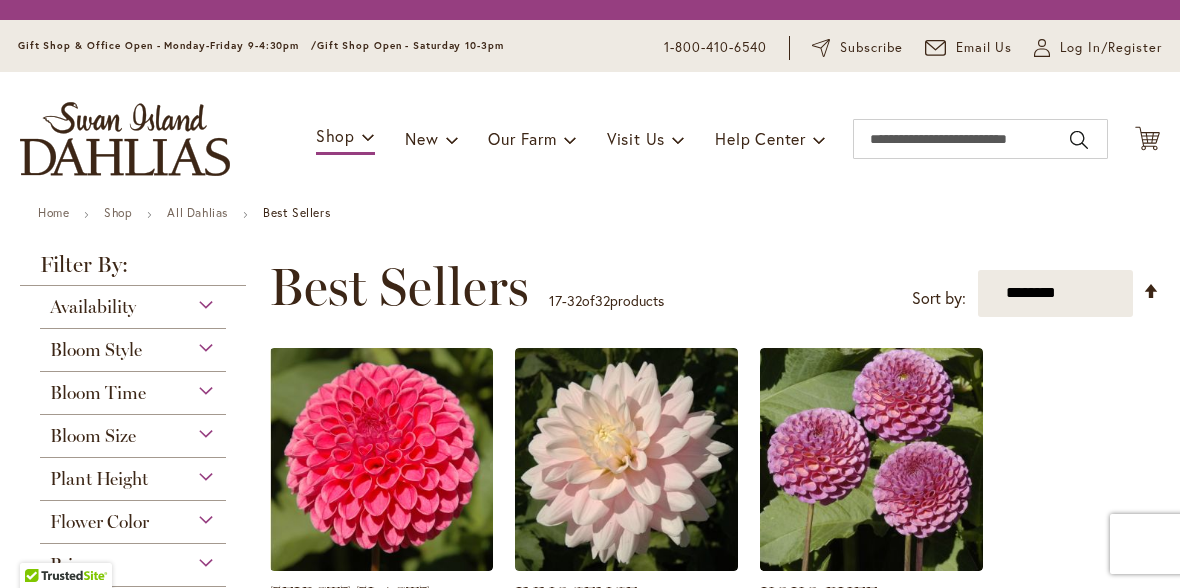 scroll, scrollTop: 0, scrollLeft: 0, axis: both 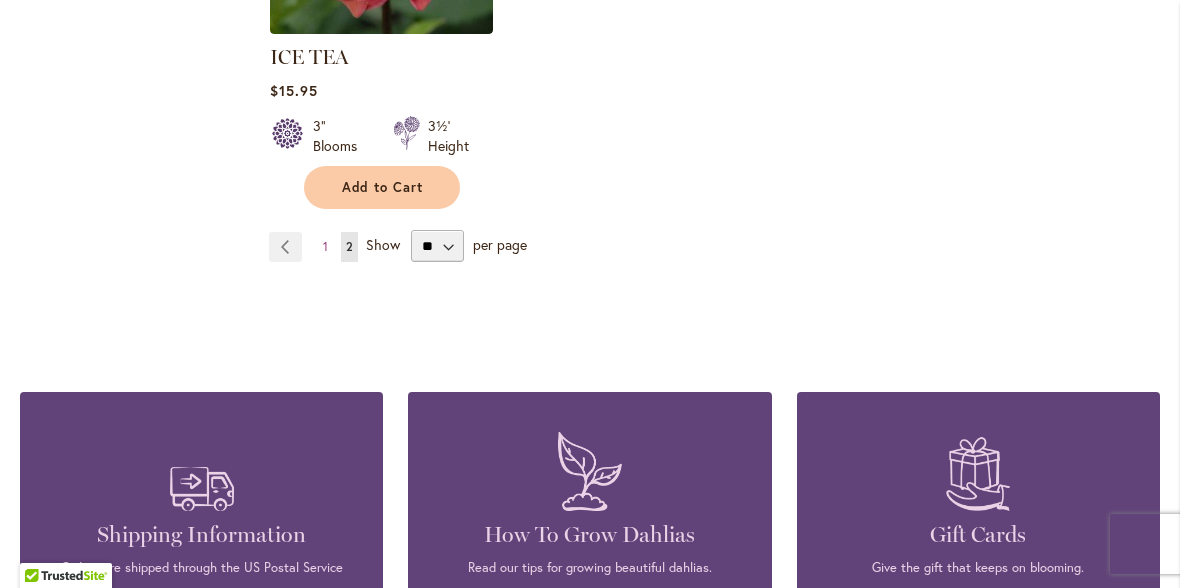 click on "Show" at bounding box center (383, 244) 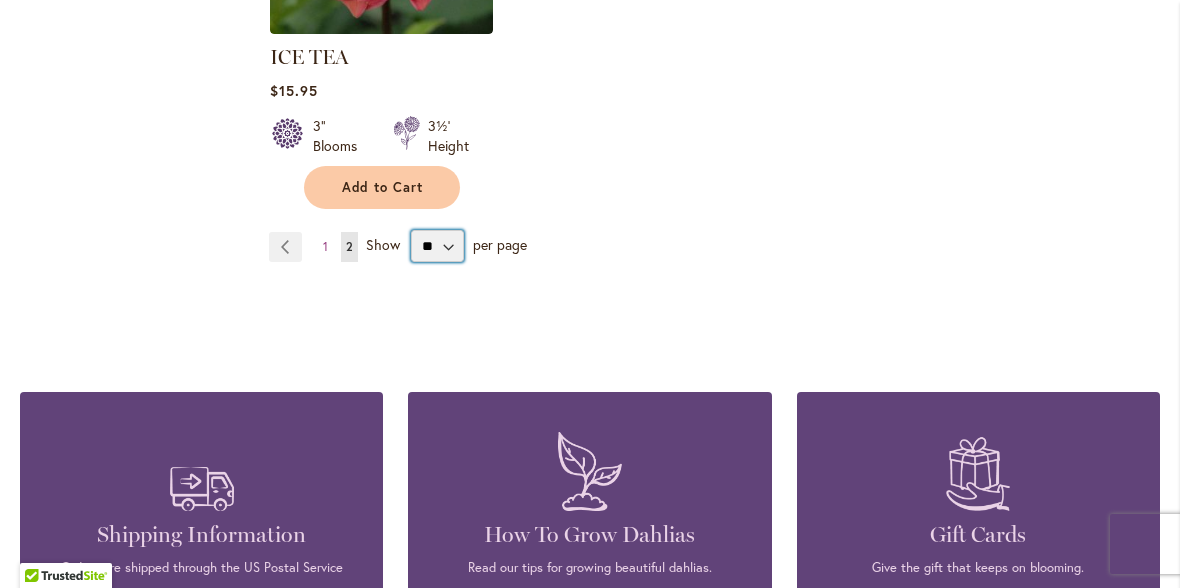 select on "**" 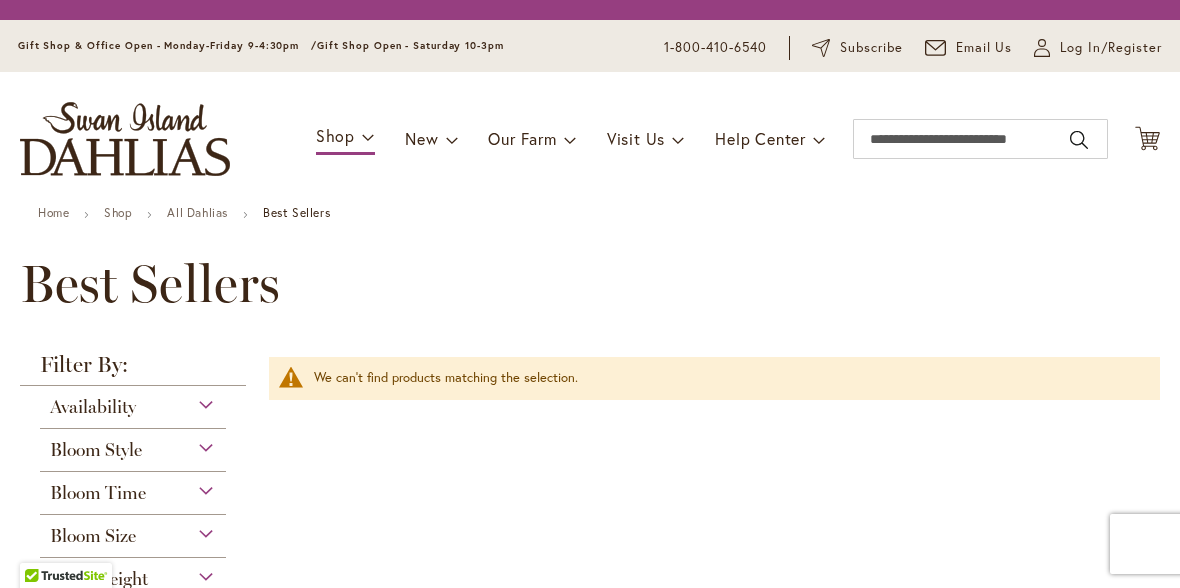 scroll, scrollTop: 0, scrollLeft: 0, axis: both 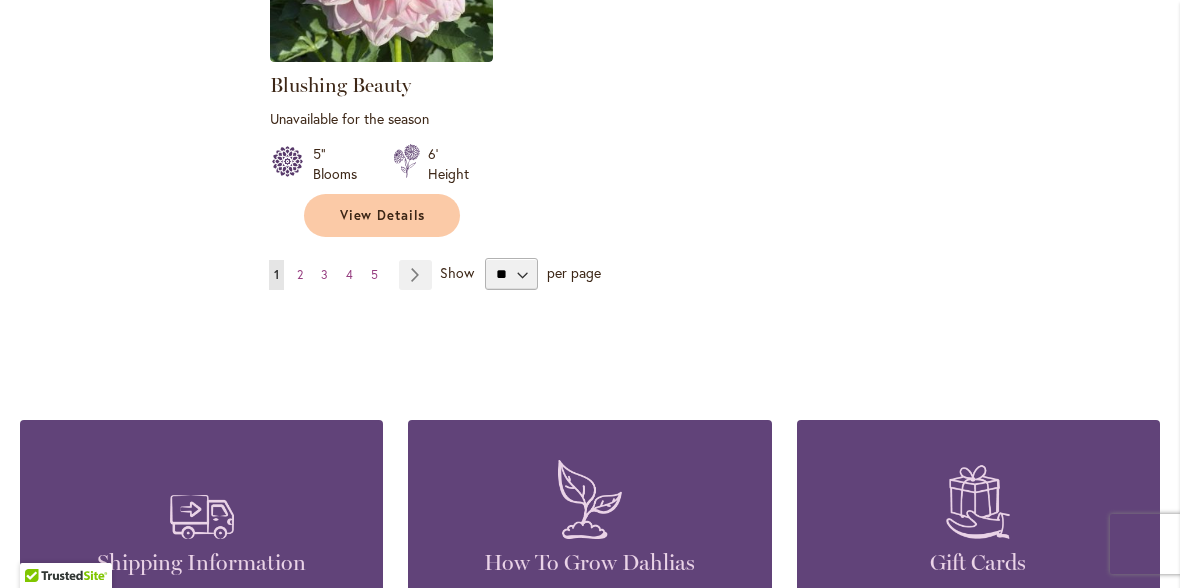 click on "Page
Next" at bounding box center [415, 275] 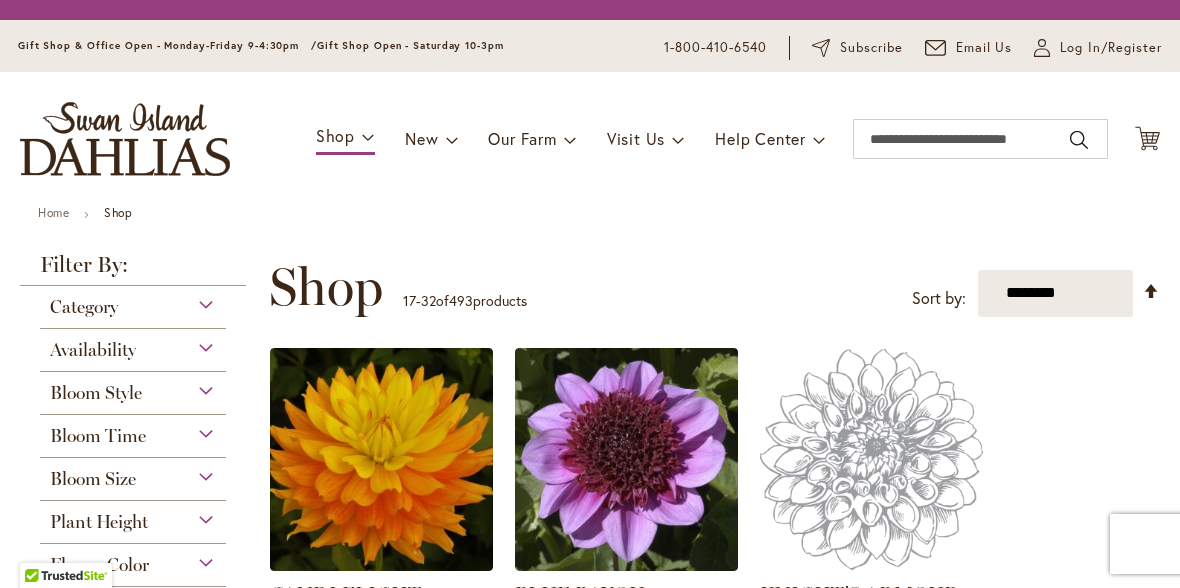 scroll, scrollTop: 0, scrollLeft: 0, axis: both 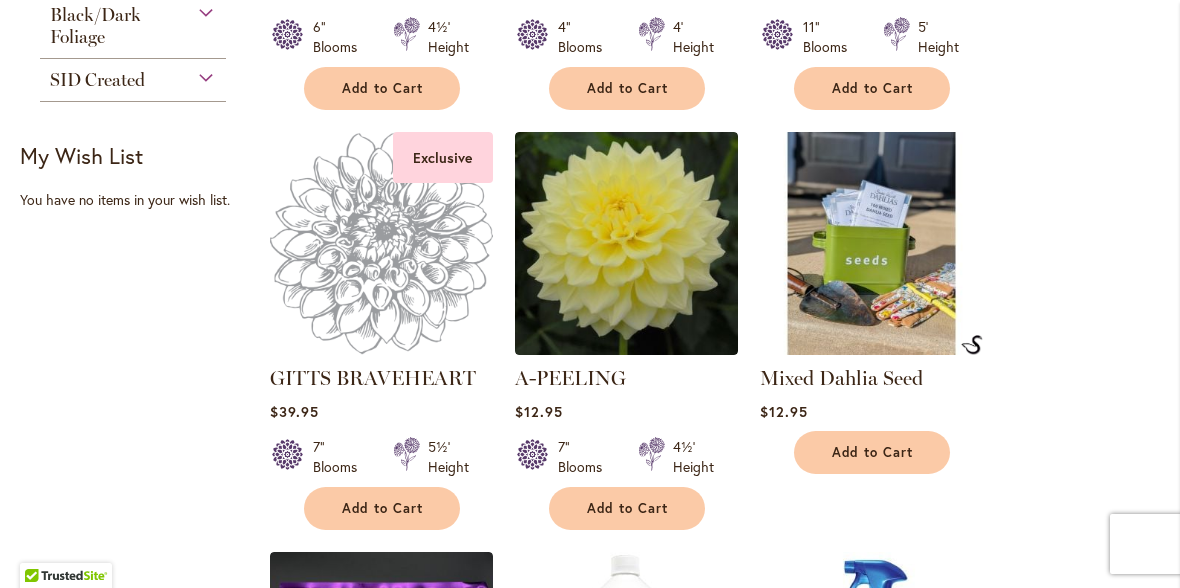 click on "Add to Cart" at bounding box center [628, 508] 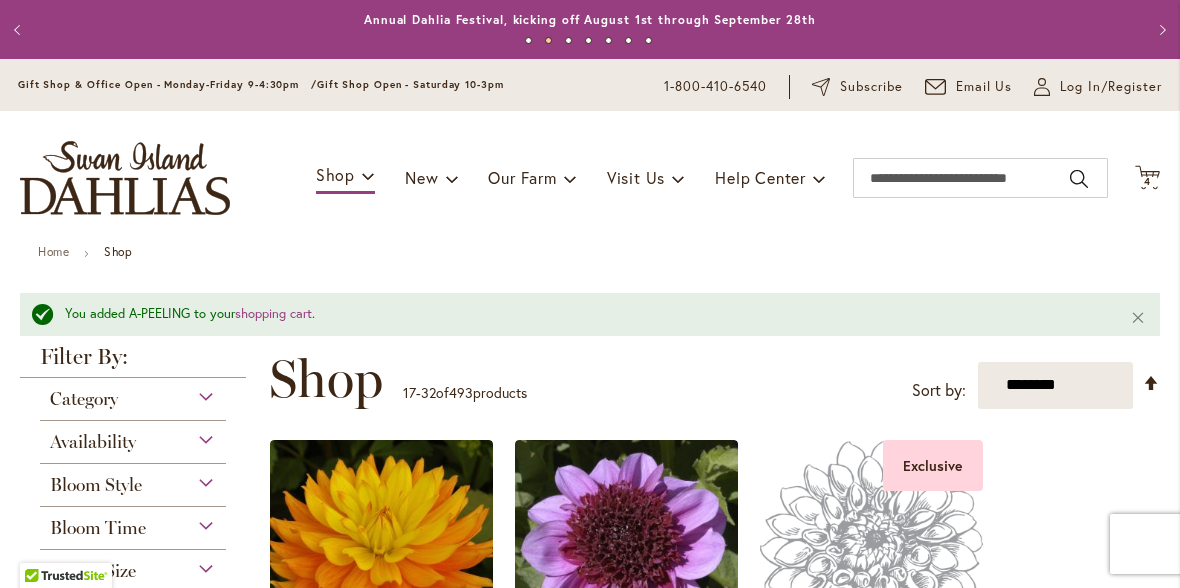 scroll, scrollTop: 0, scrollLeft: 0, axis: both 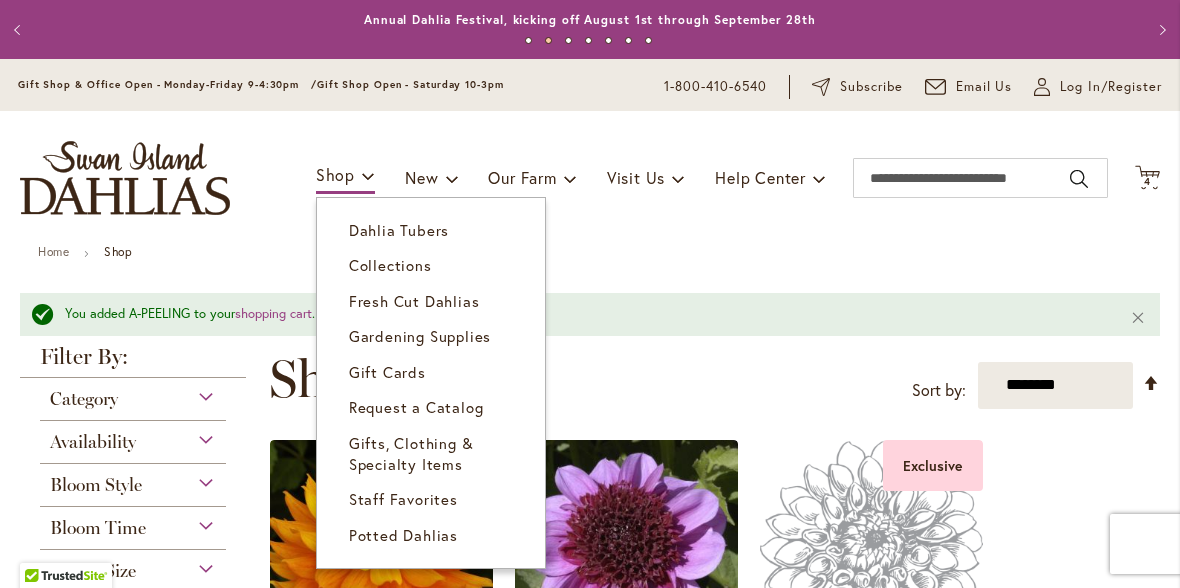 click on "Dahlia Tubers" at bounding box center (399, 230) 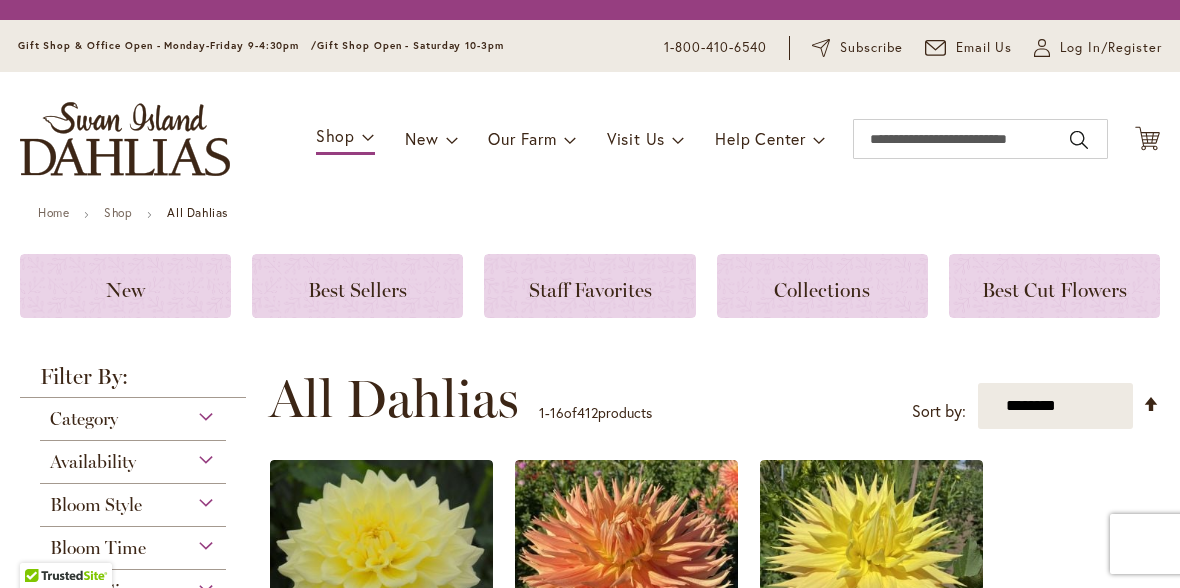 scroll, scrollTop: 0, scrollLeft: 0, axis: both 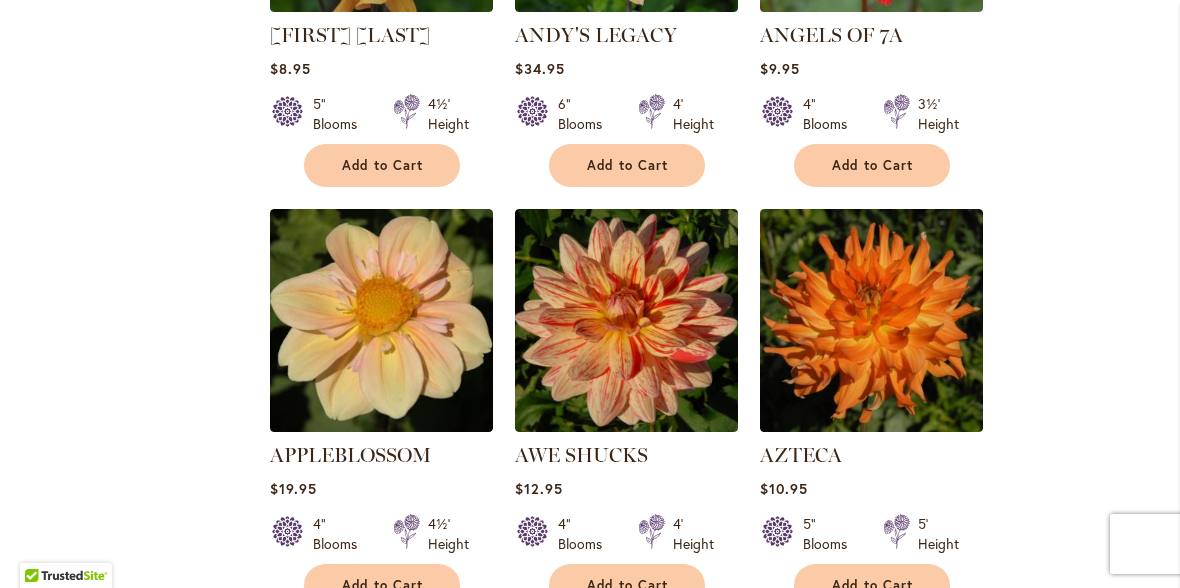 click on "A-PEELING
$12.95
7" Blooms
4½' Height" at bounding box center (714, -222) 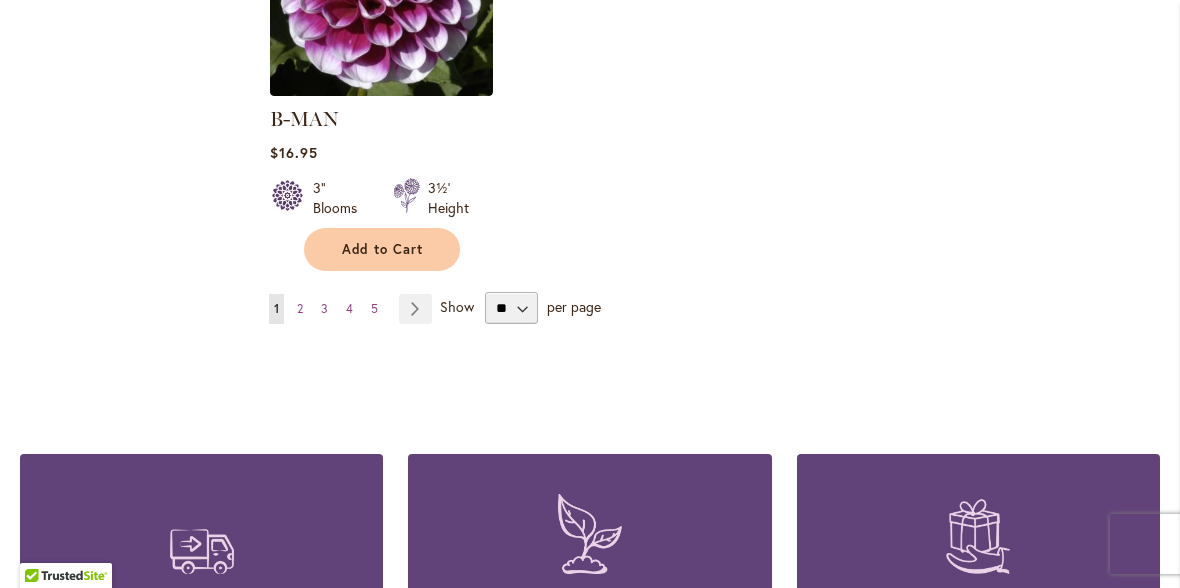 scroll, scrollTop: 2727, scrollLeft: 0, axis: vertical 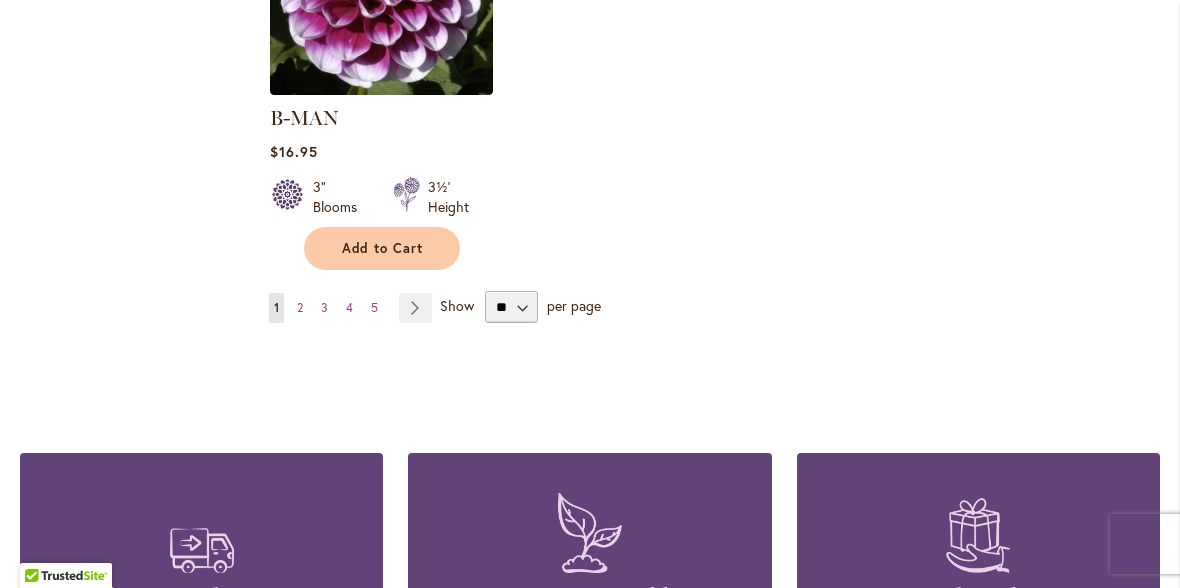 click on "2" at bounding box center [300, 307] 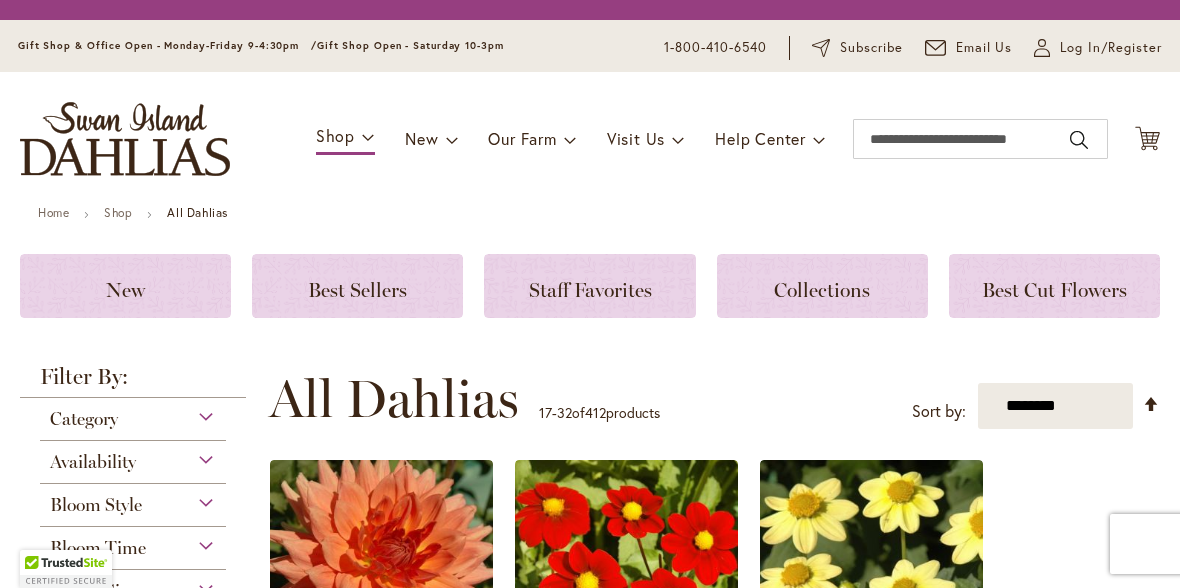 scroll, scrollTop: 0, scrollLeft: 0, axis: both 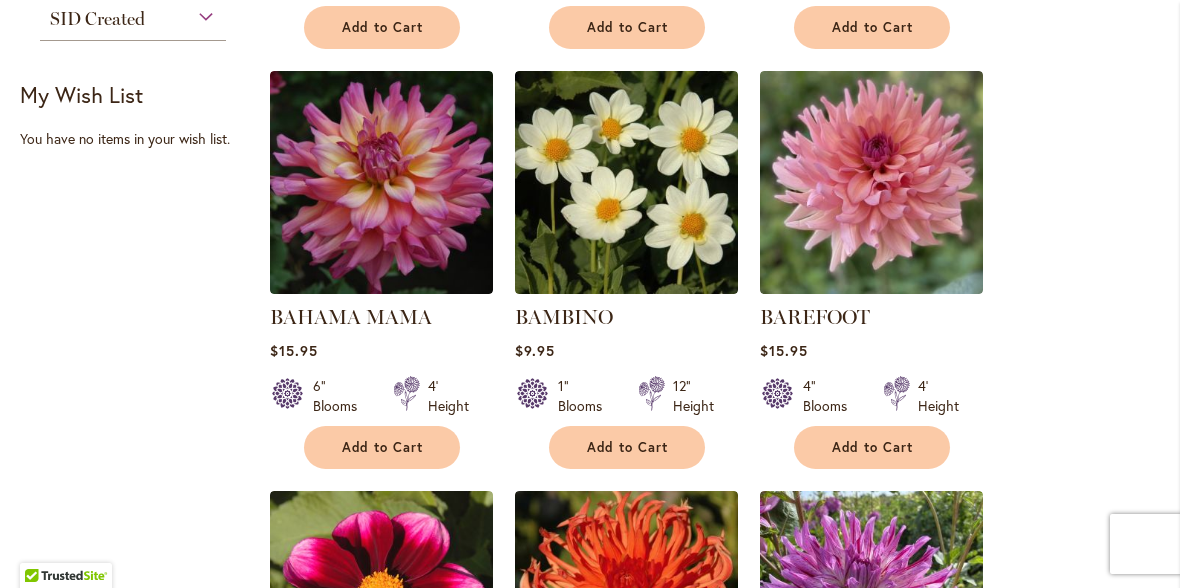 click on "Add to Cart" at bounding box center [383, 447] 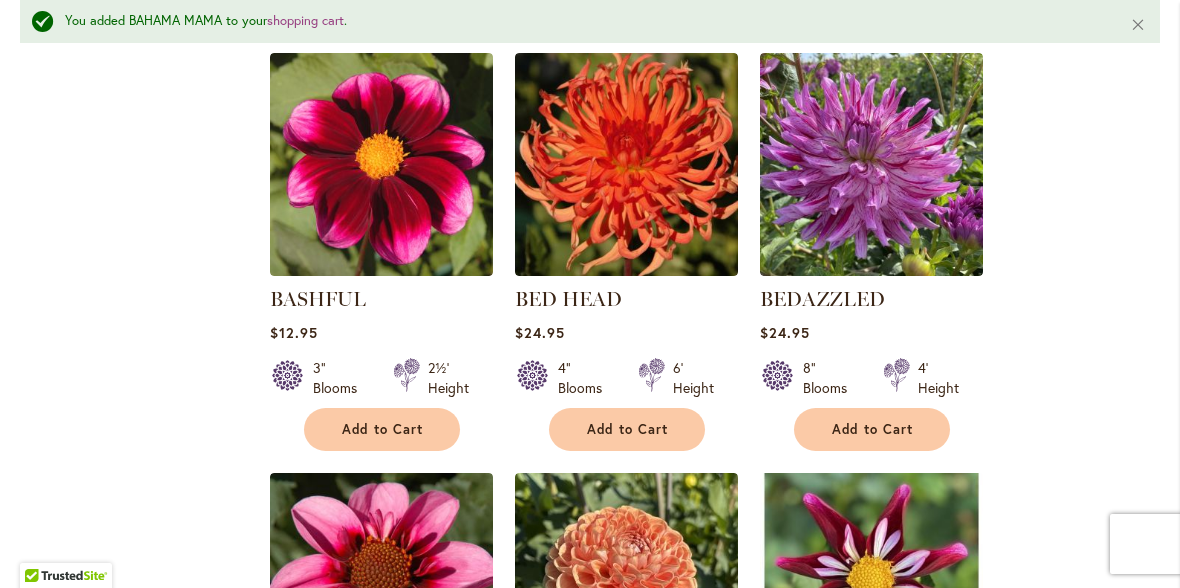 scroll, scrollTop: 1340, scrollLeft: 0, axis: vertical 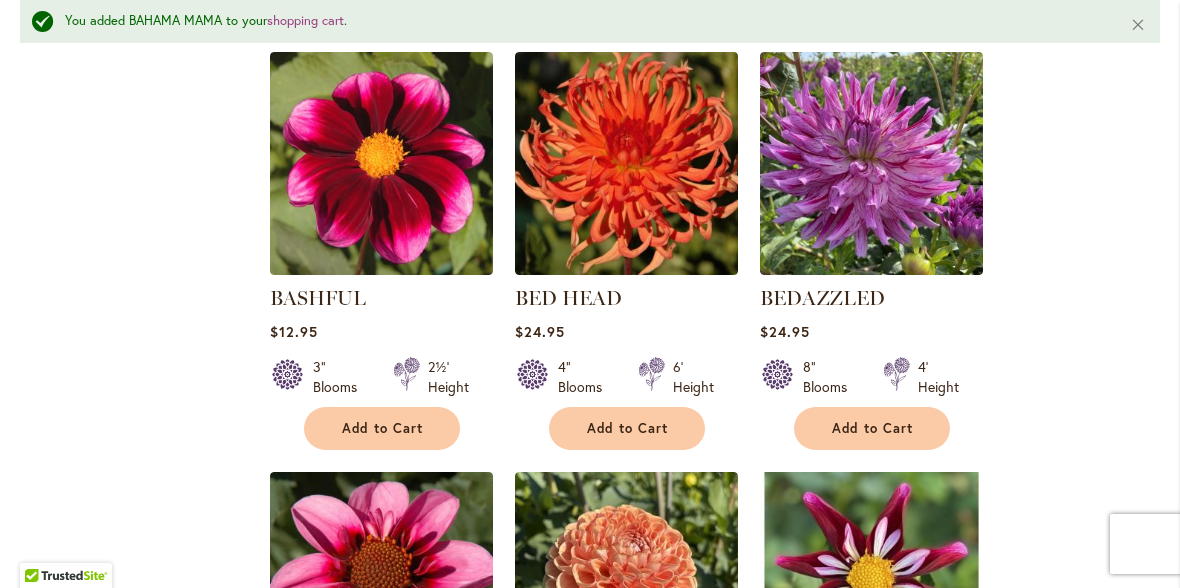 click on "Add to Cart" at bounding box center [872, 428] 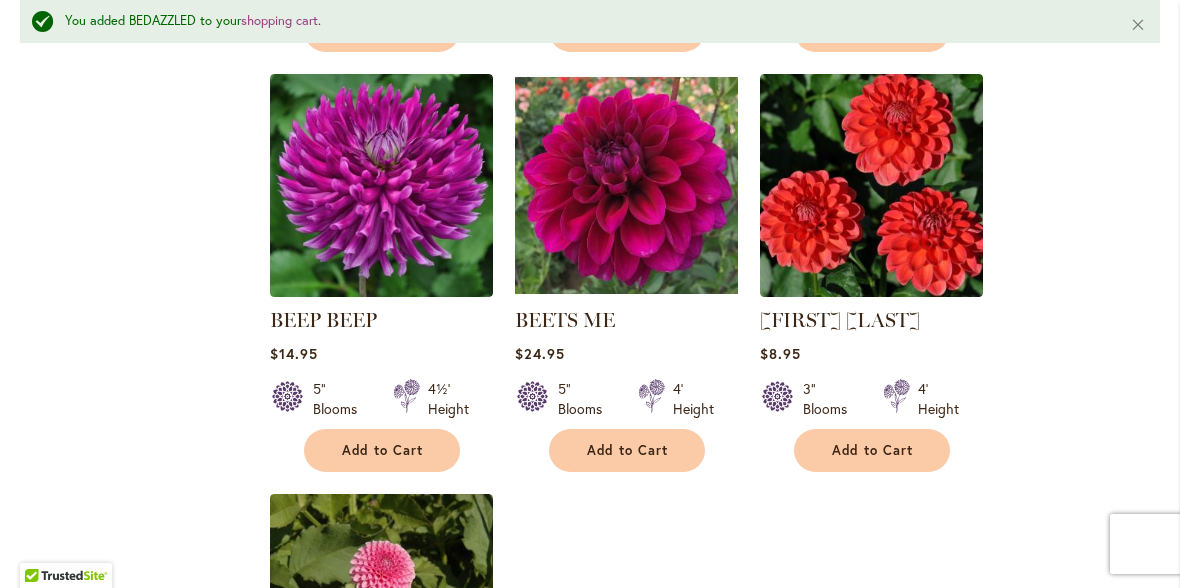 scroll, scrollTop: 2160, scrollLeft: 0, axis: vertical 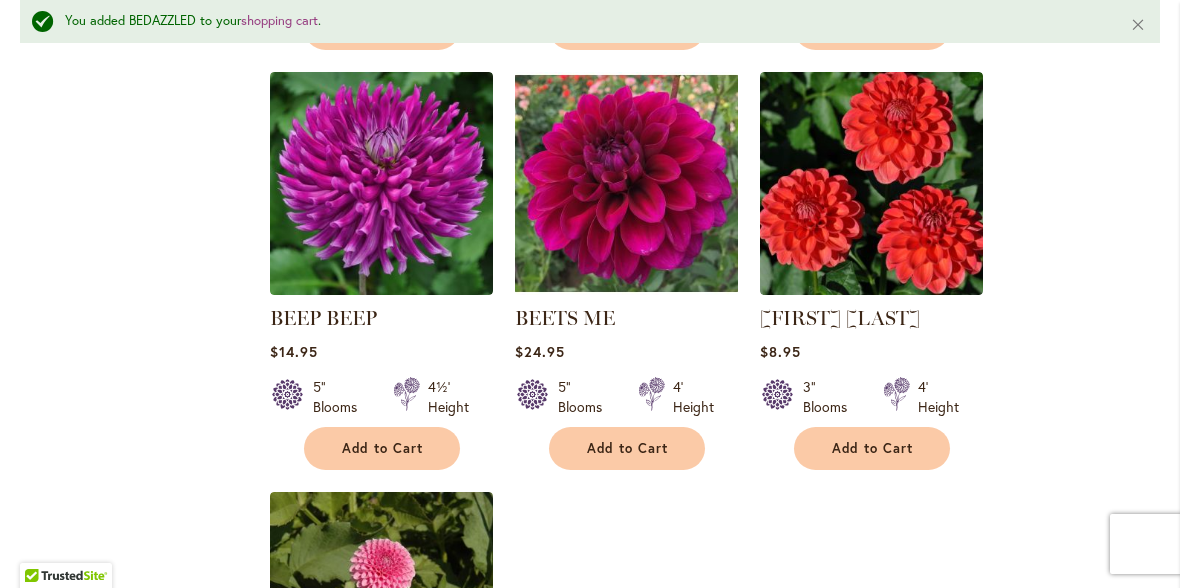 click on "Add to Cart" at bounding box center [382, 448] 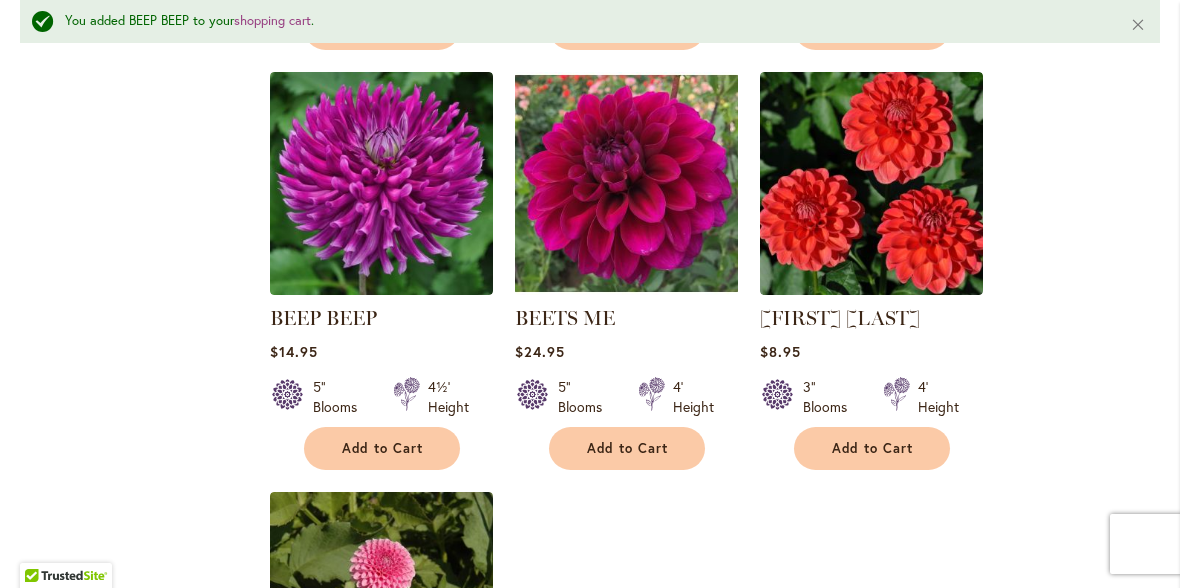 click on "Add to Cart" at bounding box center (628, 448) 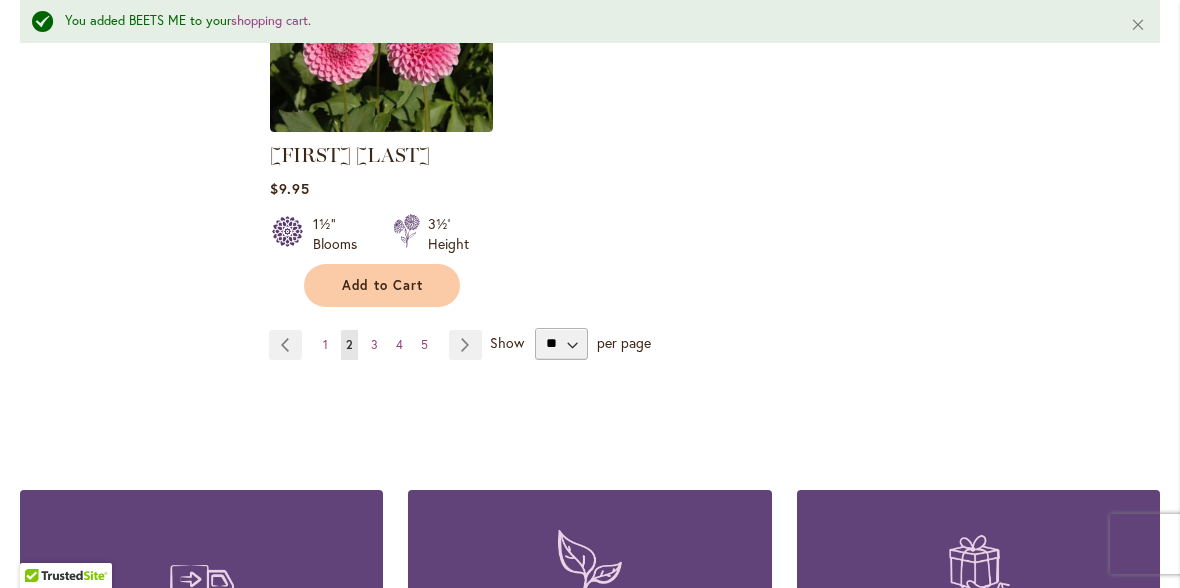 scroll, scrollTop: 2725, scrollLeft: 0, axis: vertical 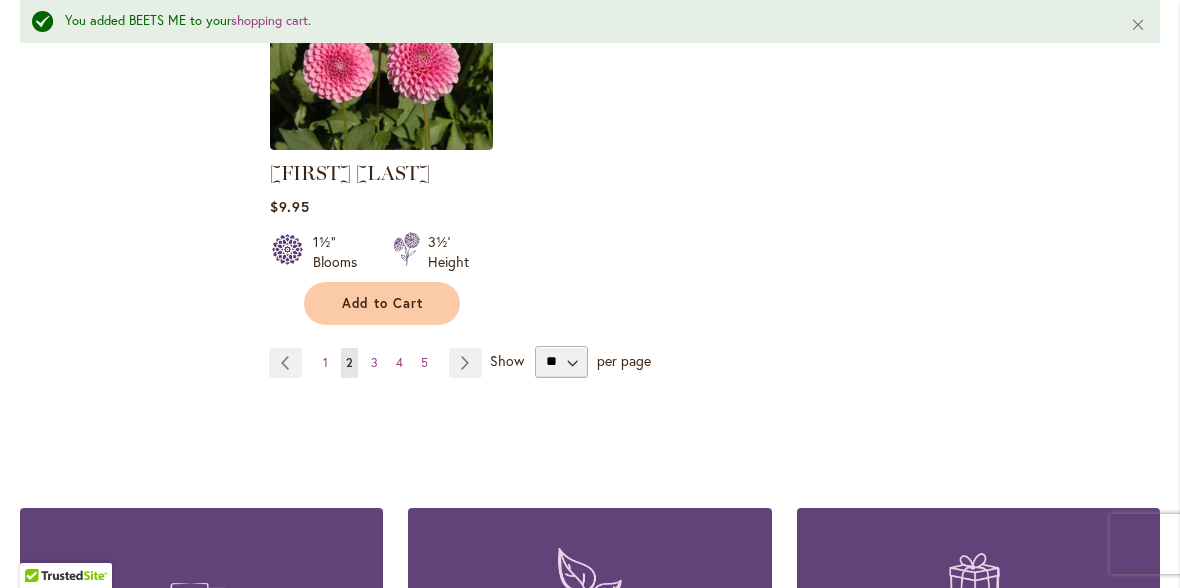 click on "Page
3" at bounding box center [374, 363] 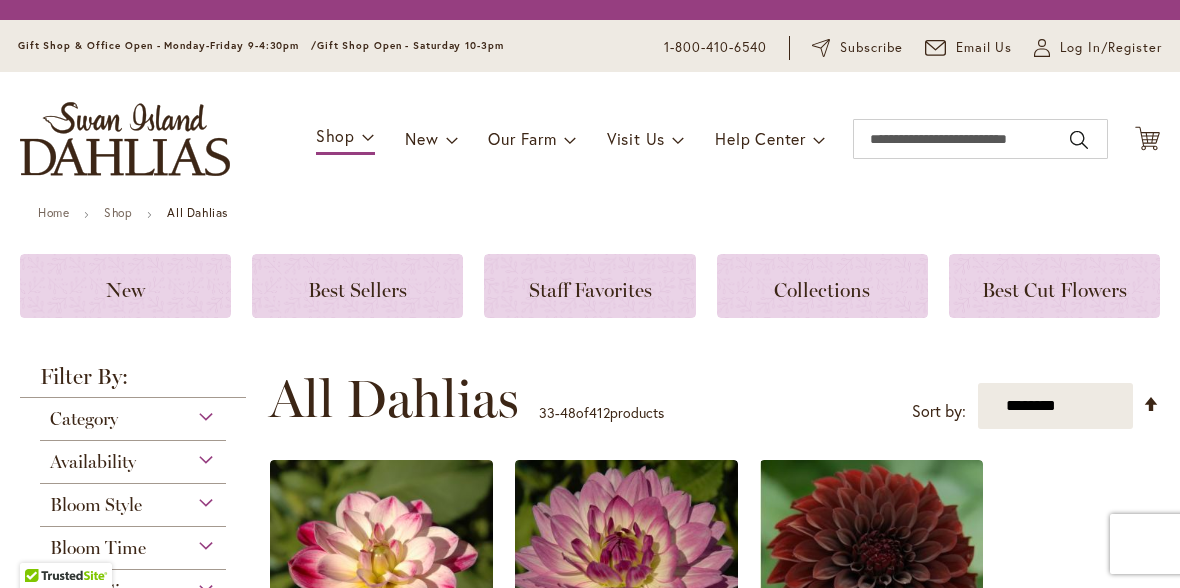 scroll, scrollTop: 0, scrollLeft: 0, axis: both 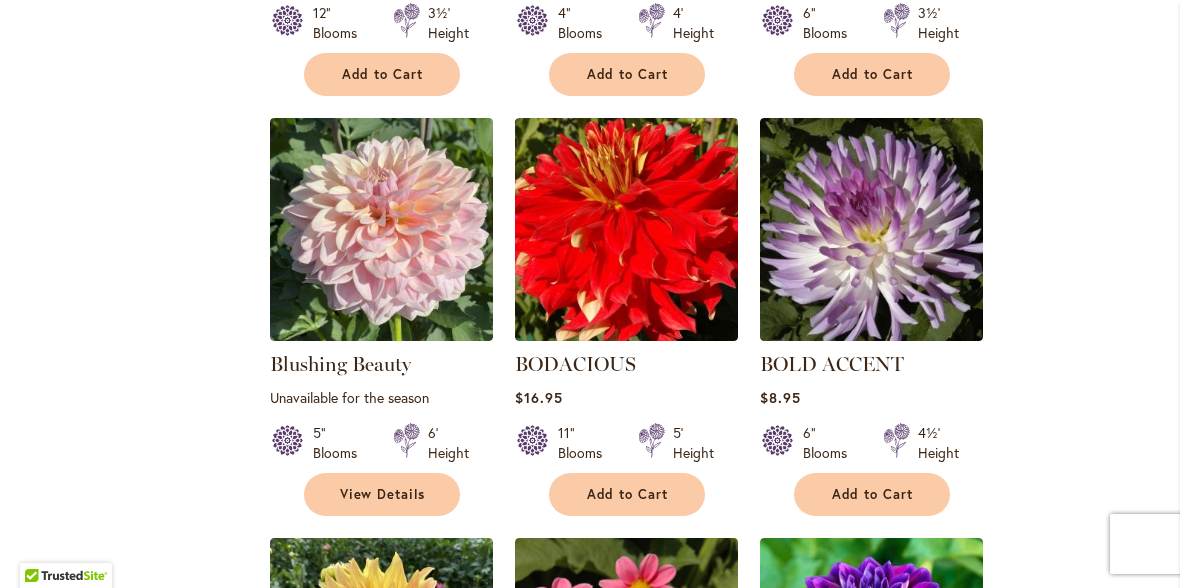 click on "Add to Cart" at bounding box center [873, 494] 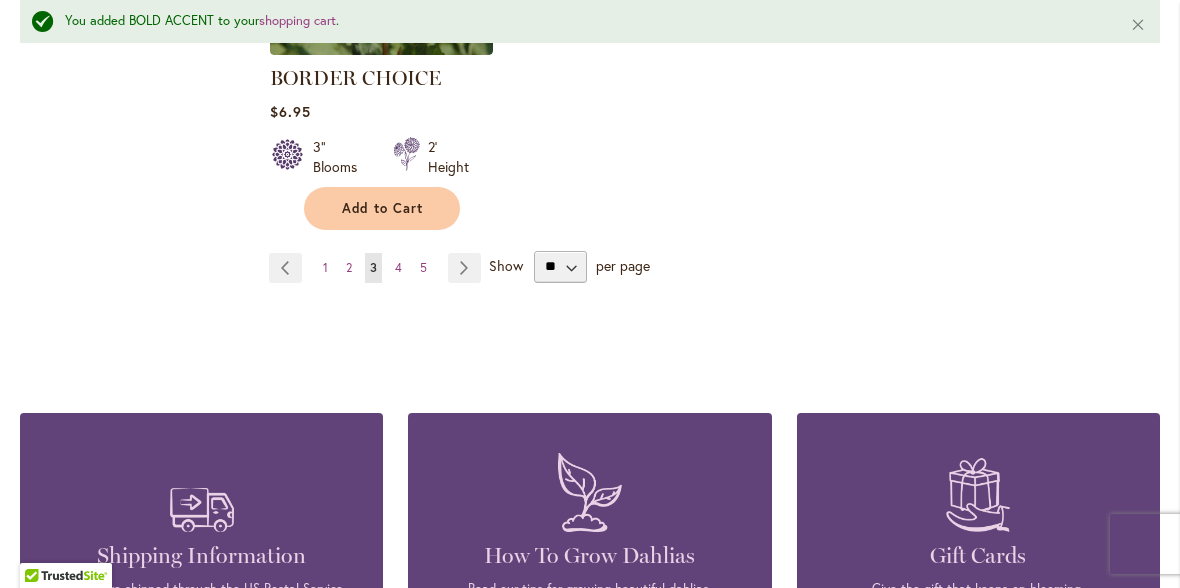scroll, scrollTop: 2813, scrollLeft: 0, axis: vertical 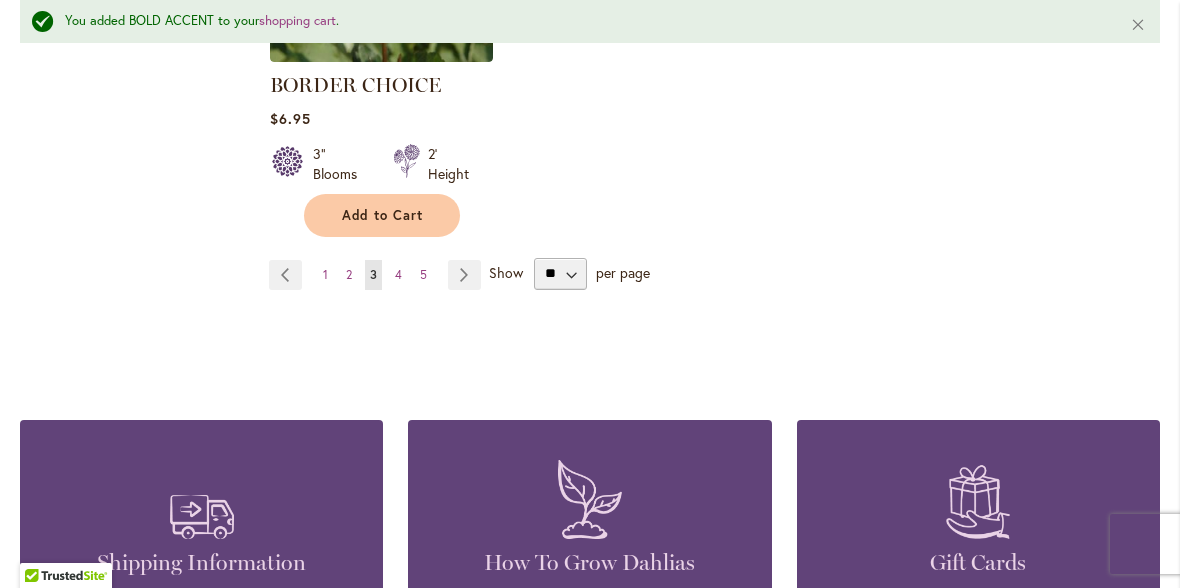 click on "Page
4" at bounding box center (398, 275) 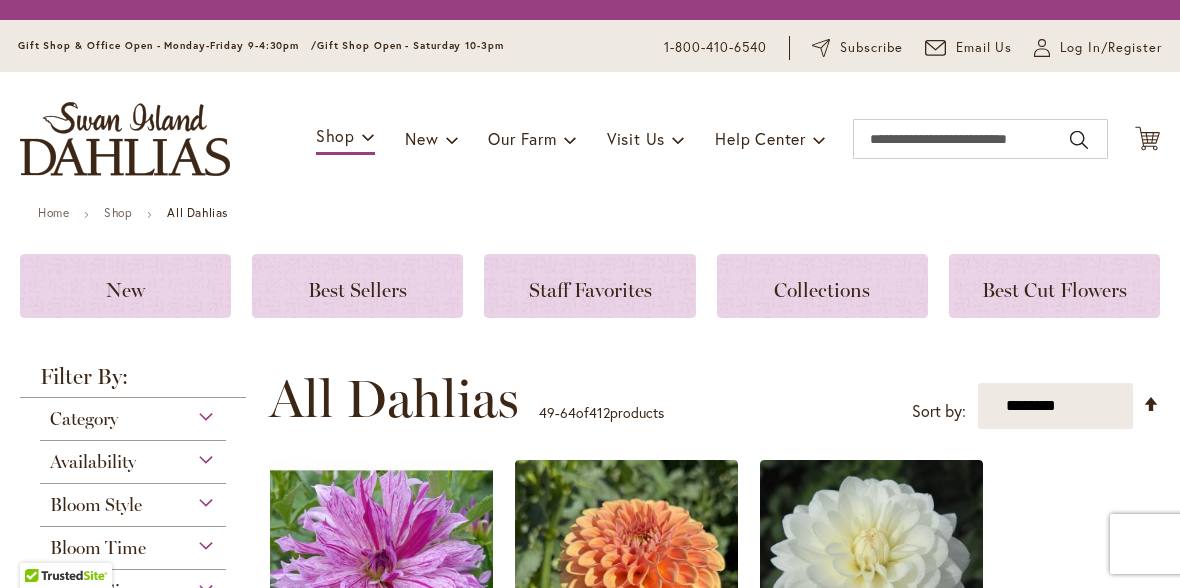 scroll, scrollTop: 0, scrollLeft: 0, axis: both 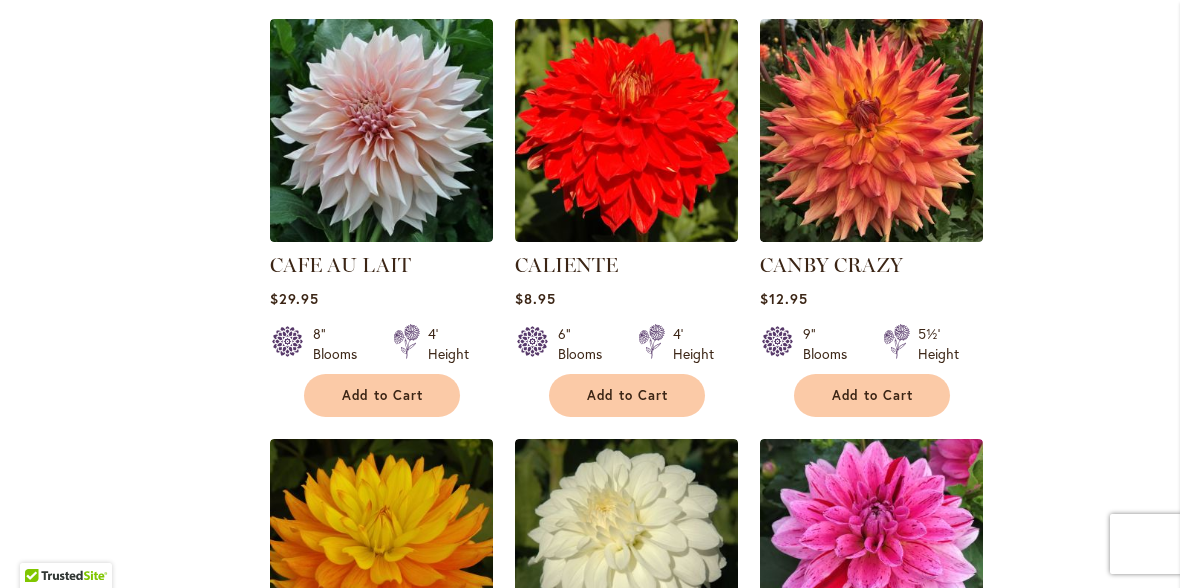 click on "Add to Cart" at bounding box center (873, 395) 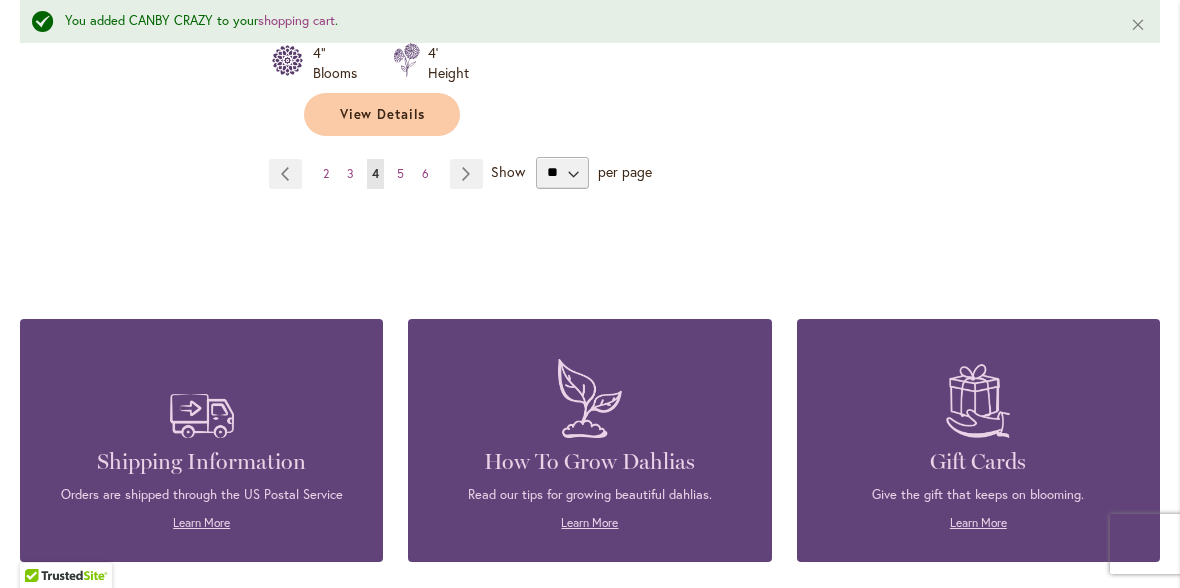 scroll, scrollTop: 2928, scrollLeft: 0, axis: vertical 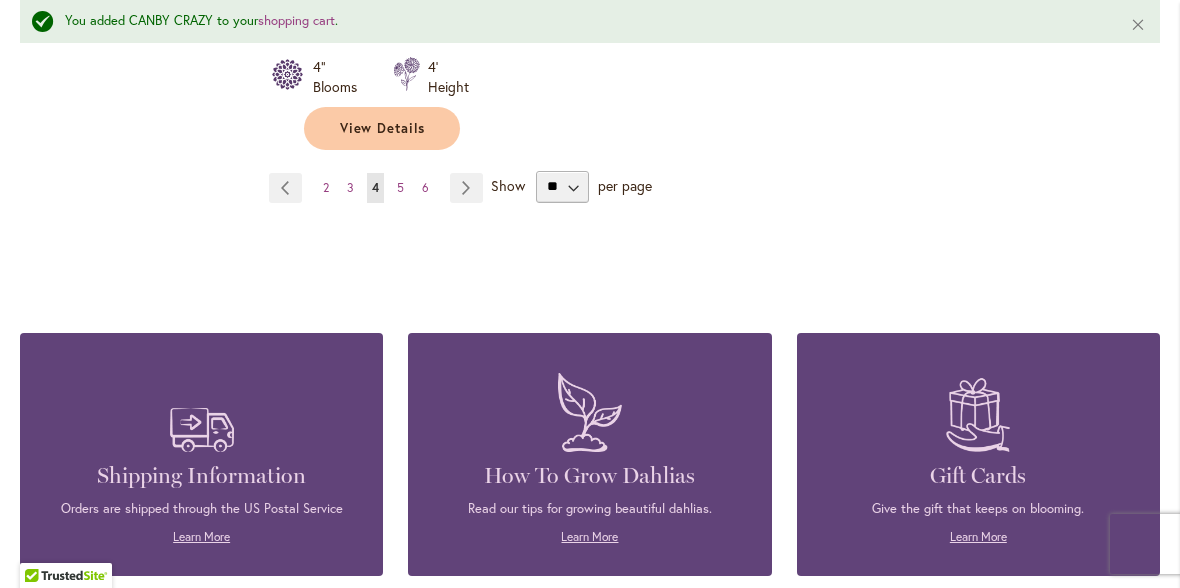 click on "Page
5" at bounding box center [400, 188] 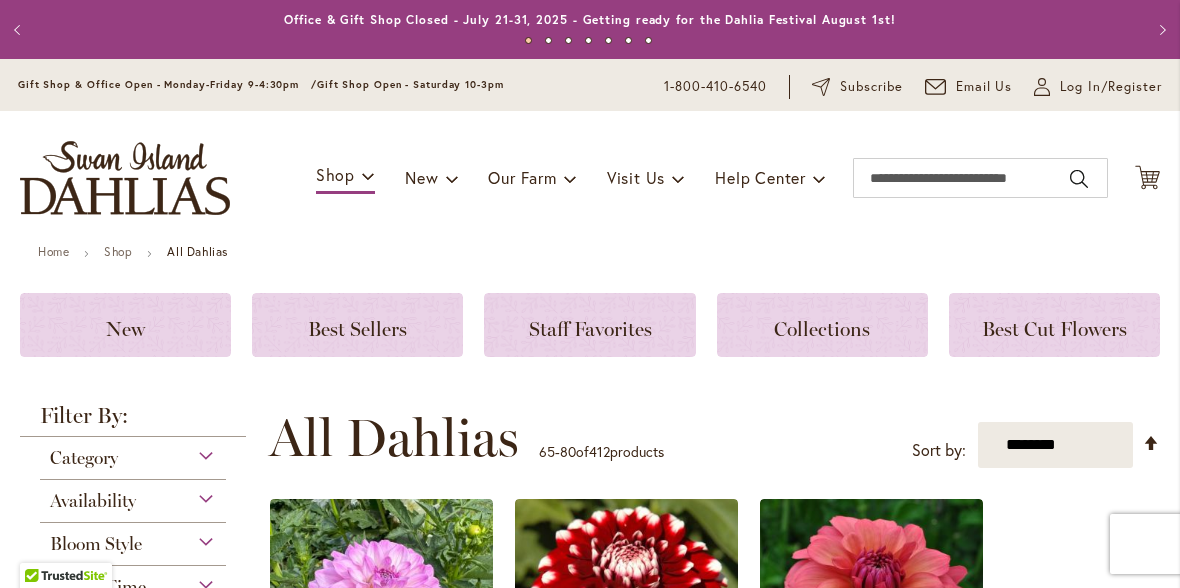 scroll, scrollTop: 0, scrollLeft: 0, axis: both 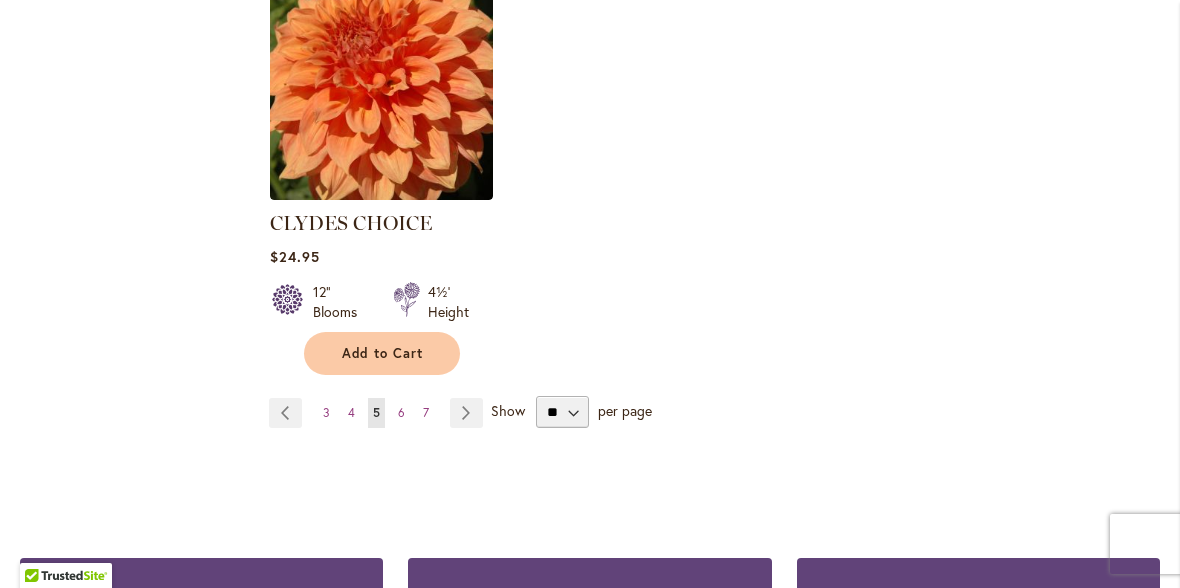 click on "Show" at bounding box center [508, 410] 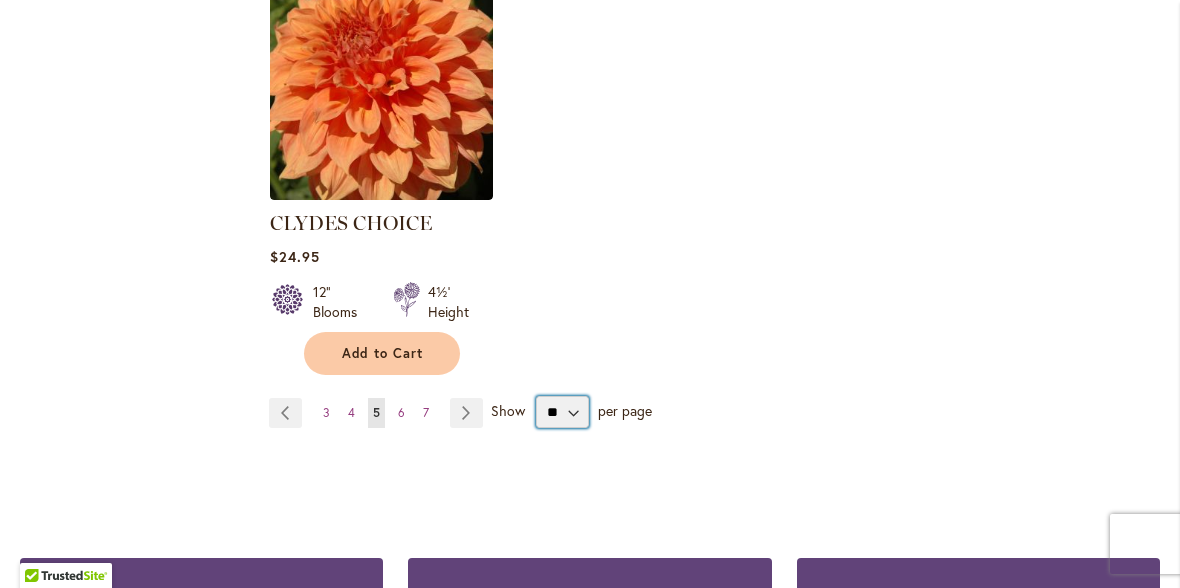 select on "**" 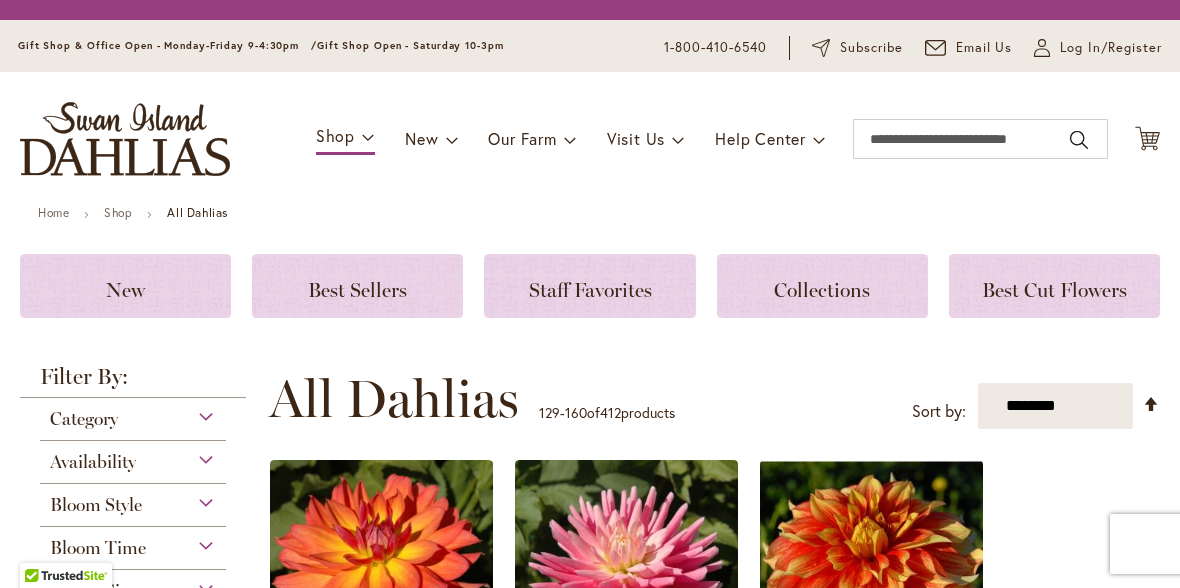 scroll, scrollTop: 0, scrollLeft: 0, axis: both 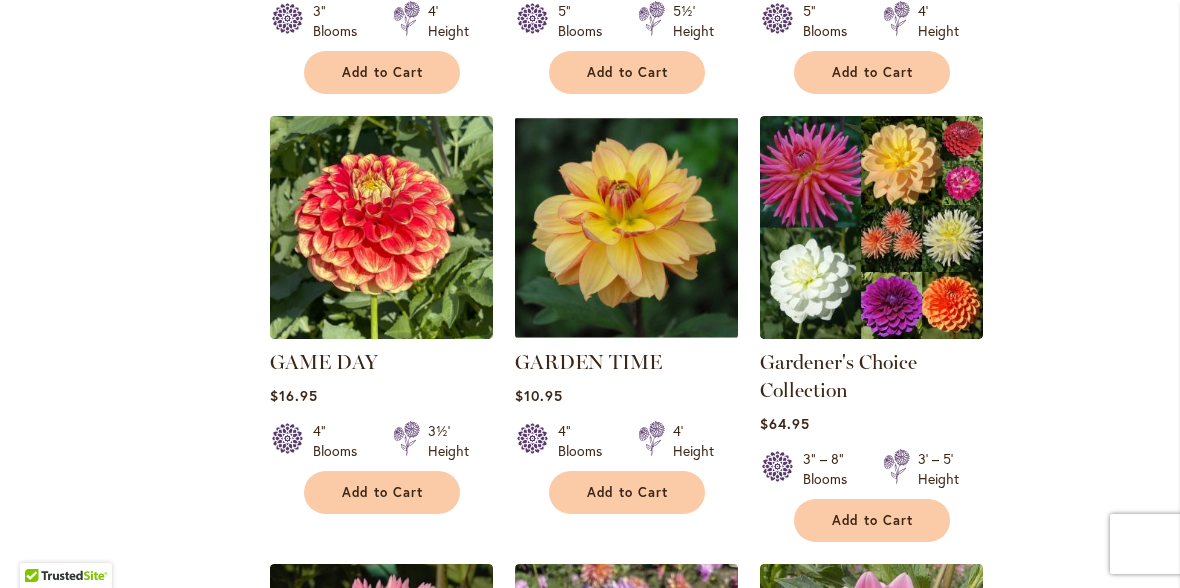 click at bounding box center (871, 227) 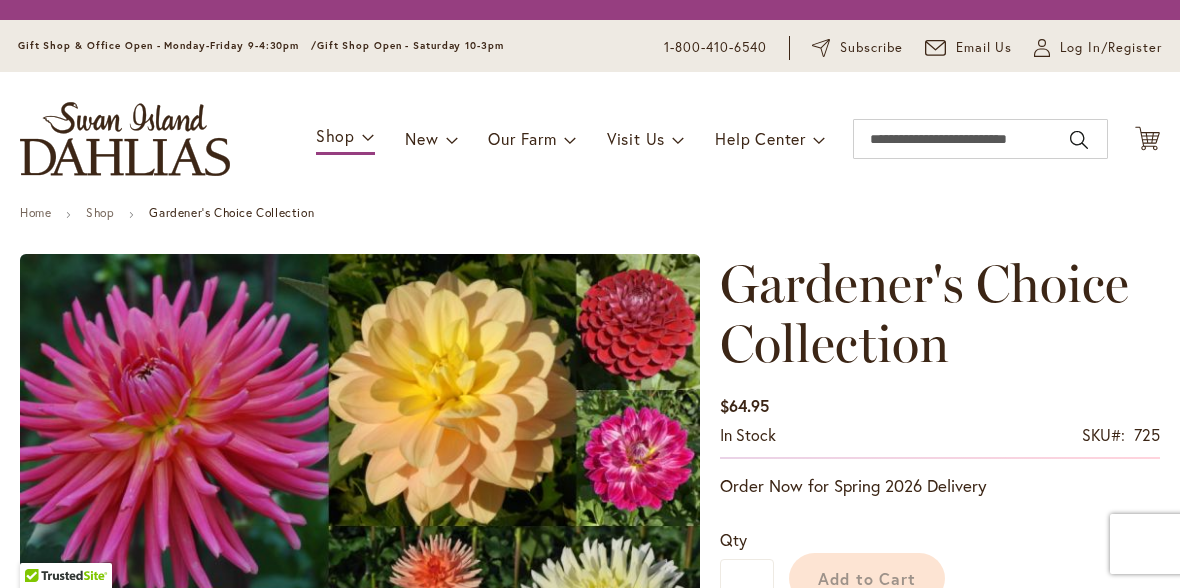 scroll, scrollTop: 0, scrollLeft: 0, axis: both 